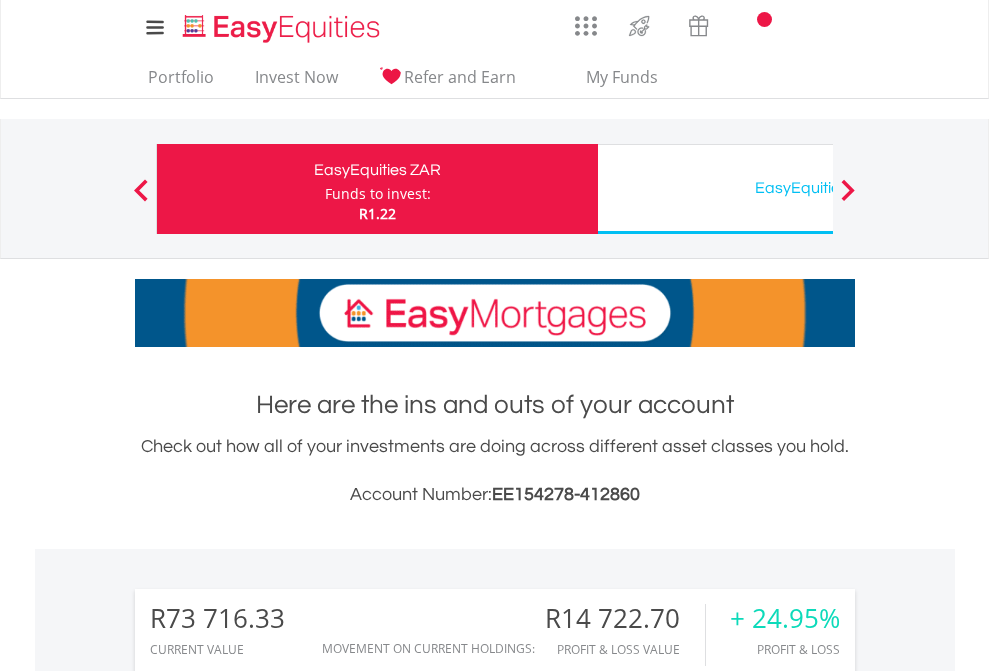 scroll, scrollTop: 0, scrollLeft: 0, axis: both 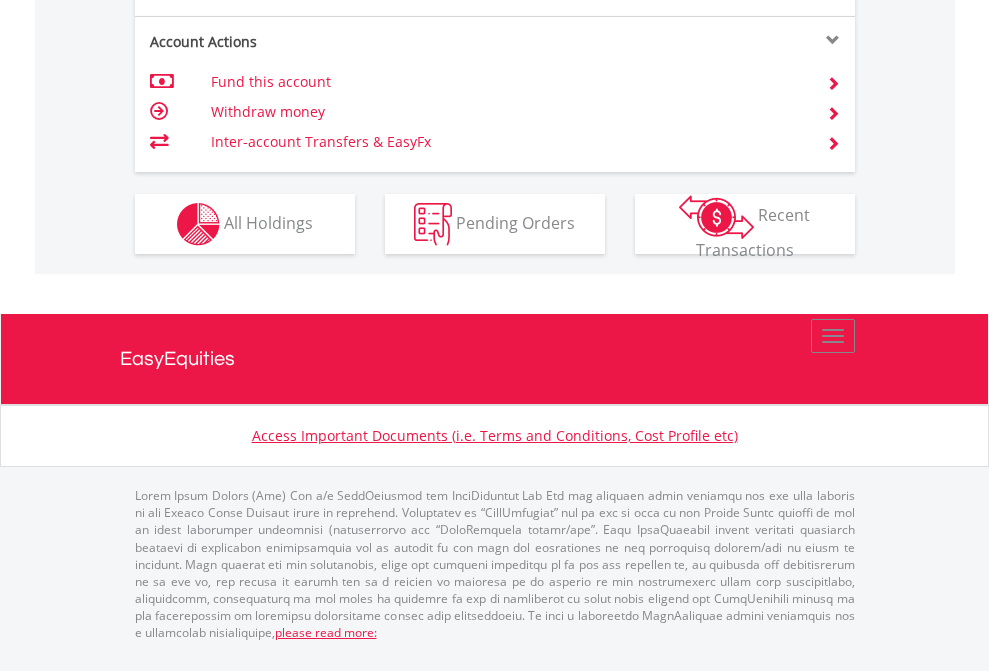 click on "Investment types" at bounding box center (706, -337) 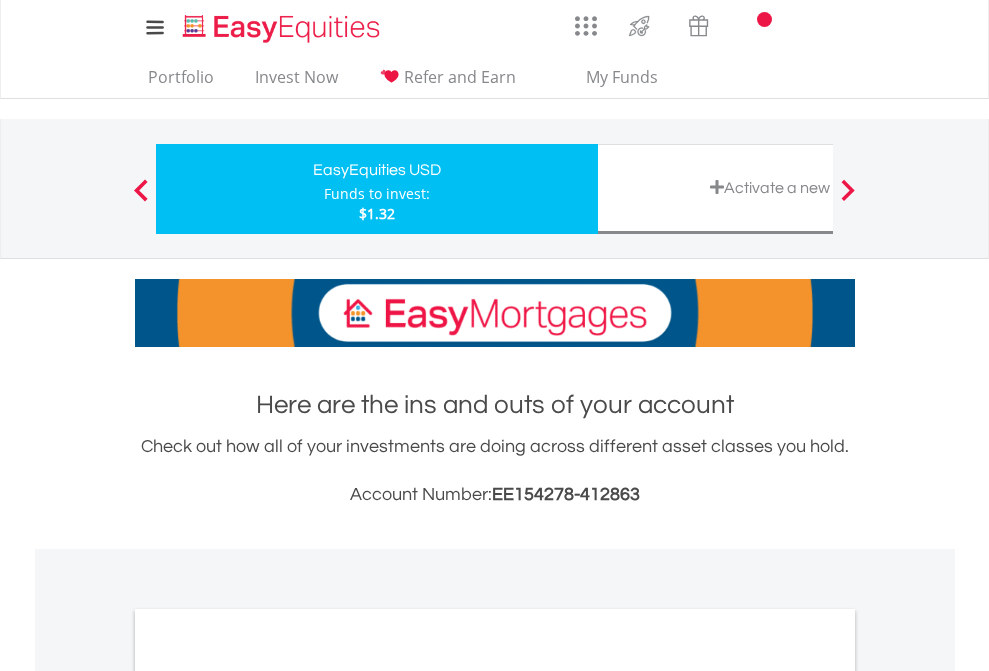 scroll, scrollTop: 0, scrollLeft: 0, axis: both 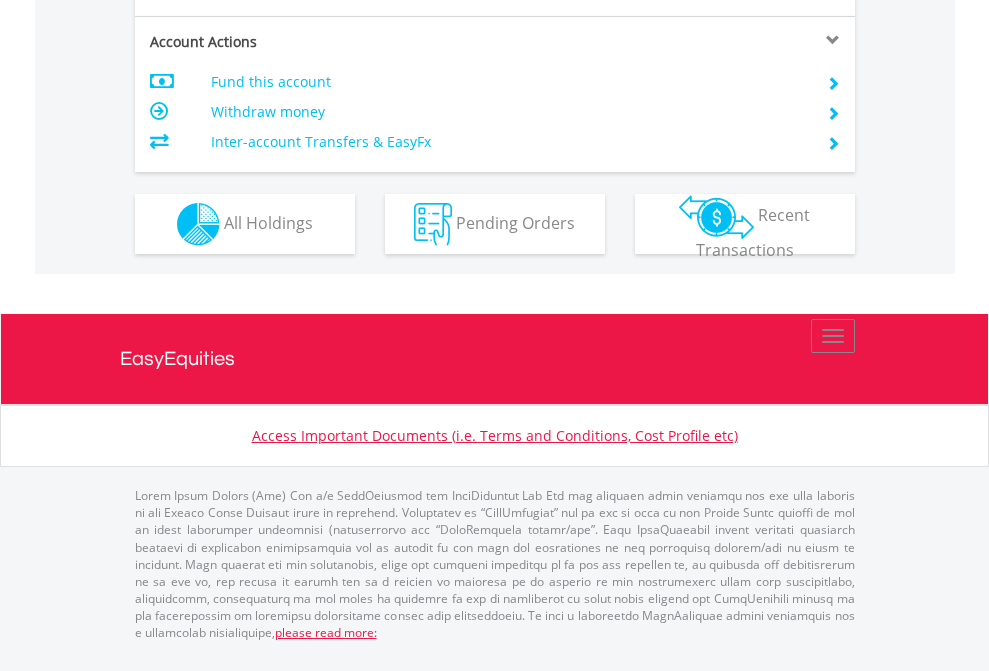 click on "Investment types" at bounding box center (706, -337) 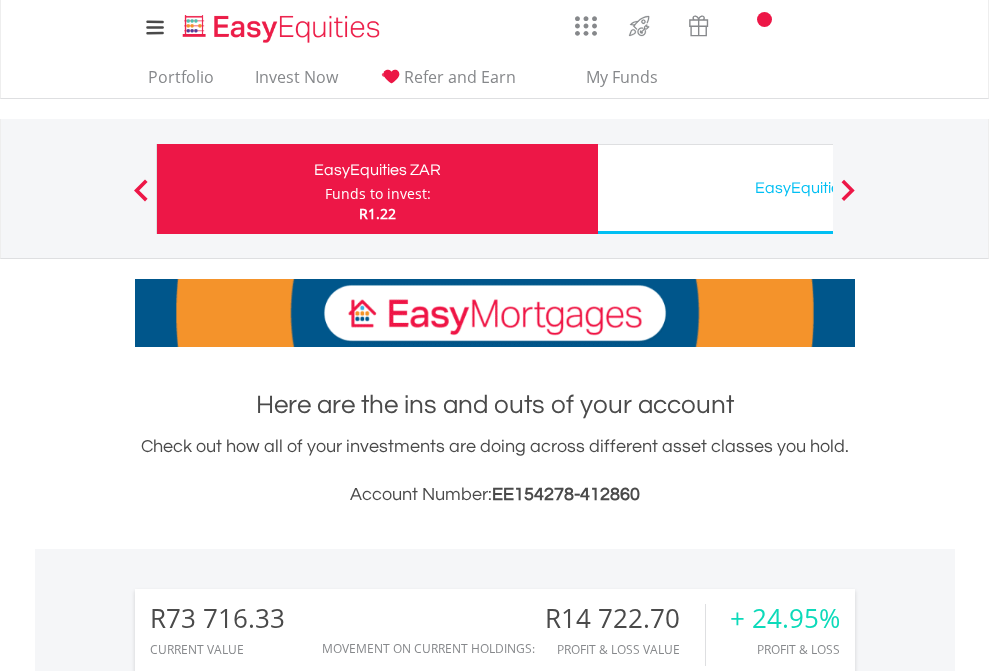 scroll, scrollTop: 1533, scrollLeft: 0, axis: vertical 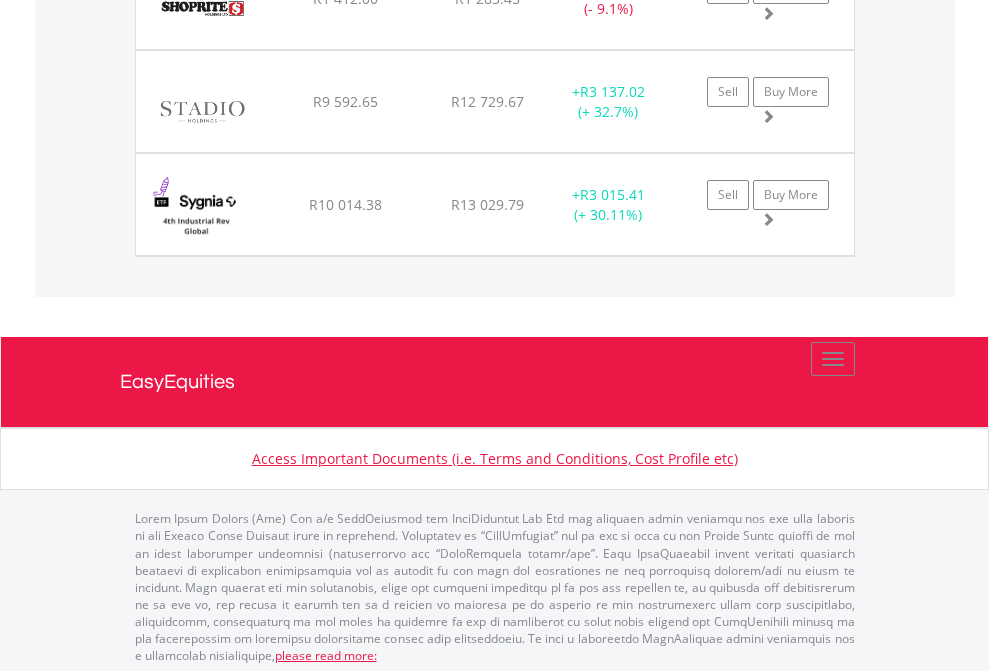 click on "EasyEquities USD" at bounding box center (818, -2076) 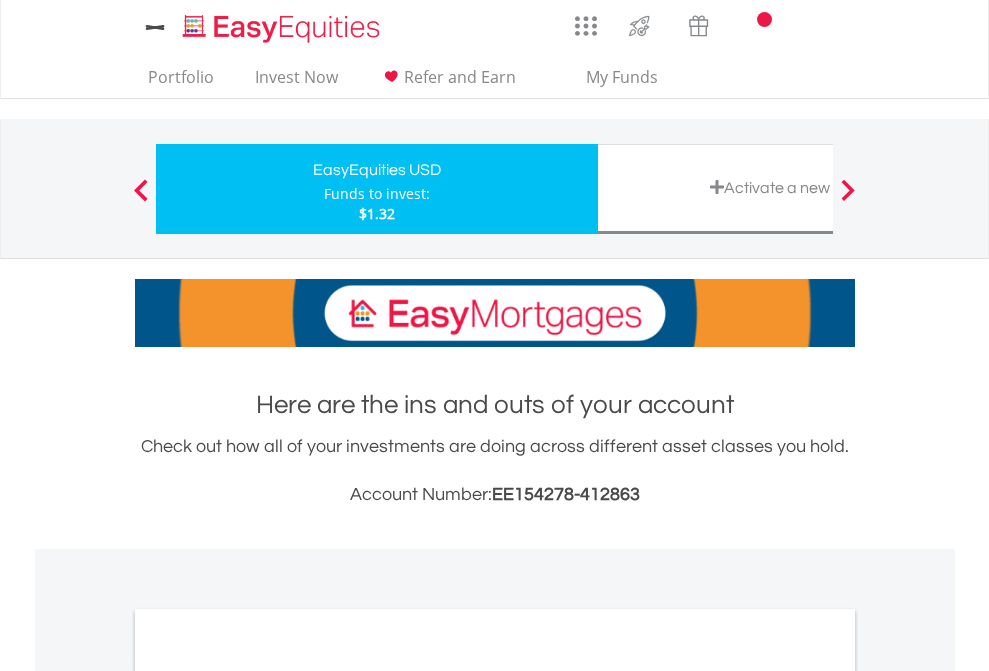scroll, scrollTop: 0, scrollLeft: 0, axis: both 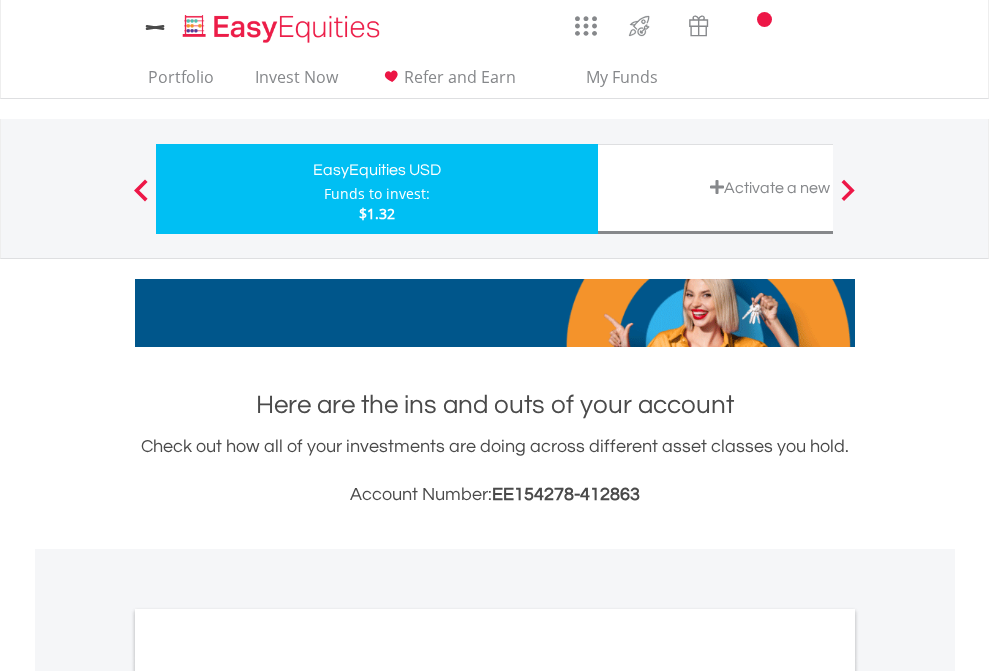 click on "All Holdings" at bounding box center [268, 1096] 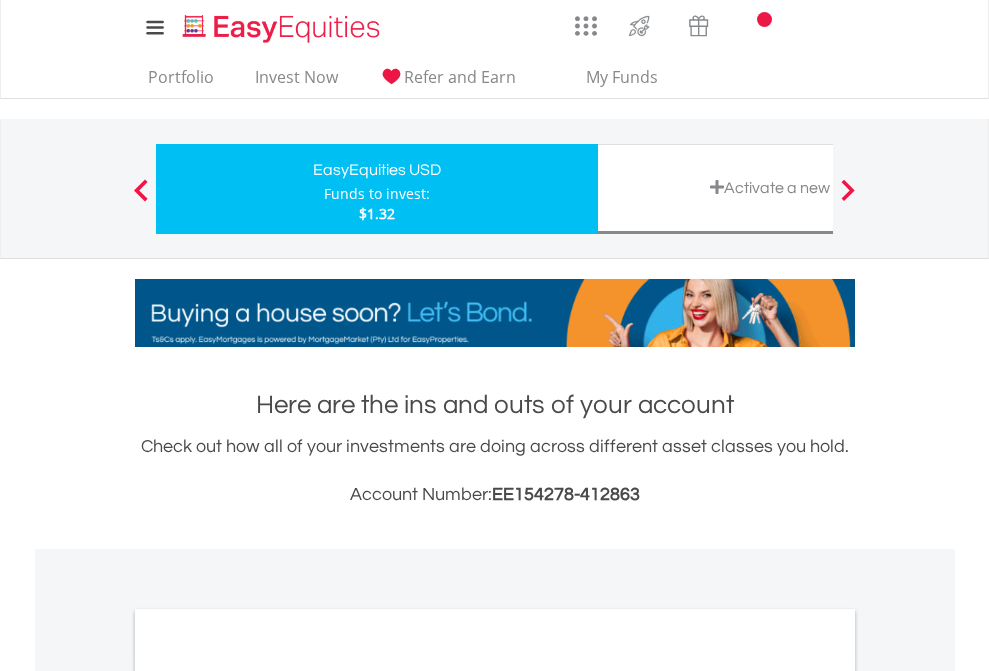 scroll, scrollTop: 1202, scrollLeft: 0, axis: vertical 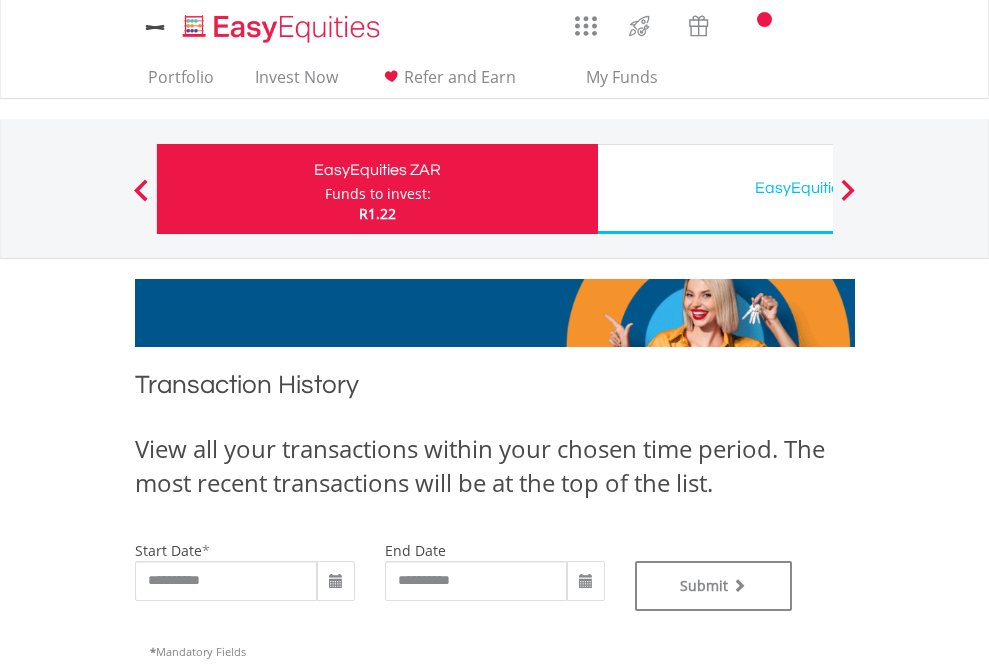 type on "**********" 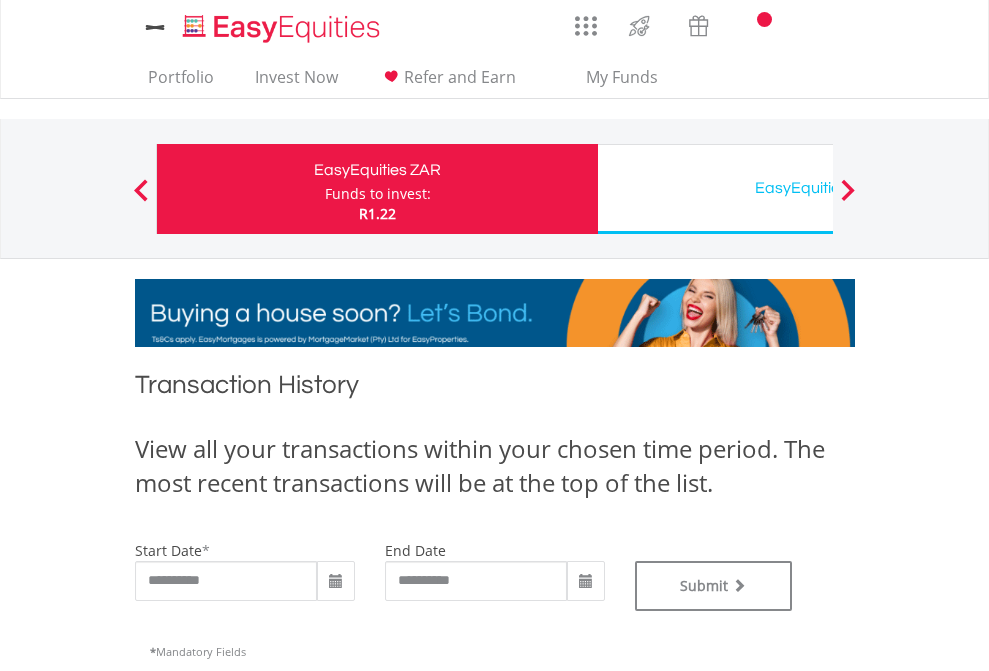 type on "**********" 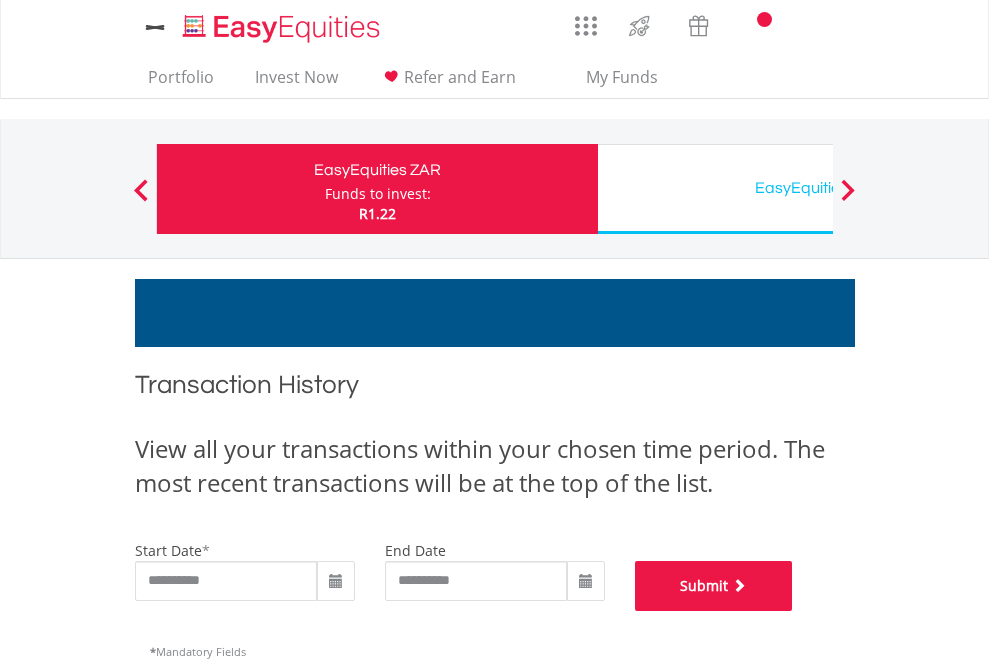 click on "Submit" at bounding box center [714, 586] 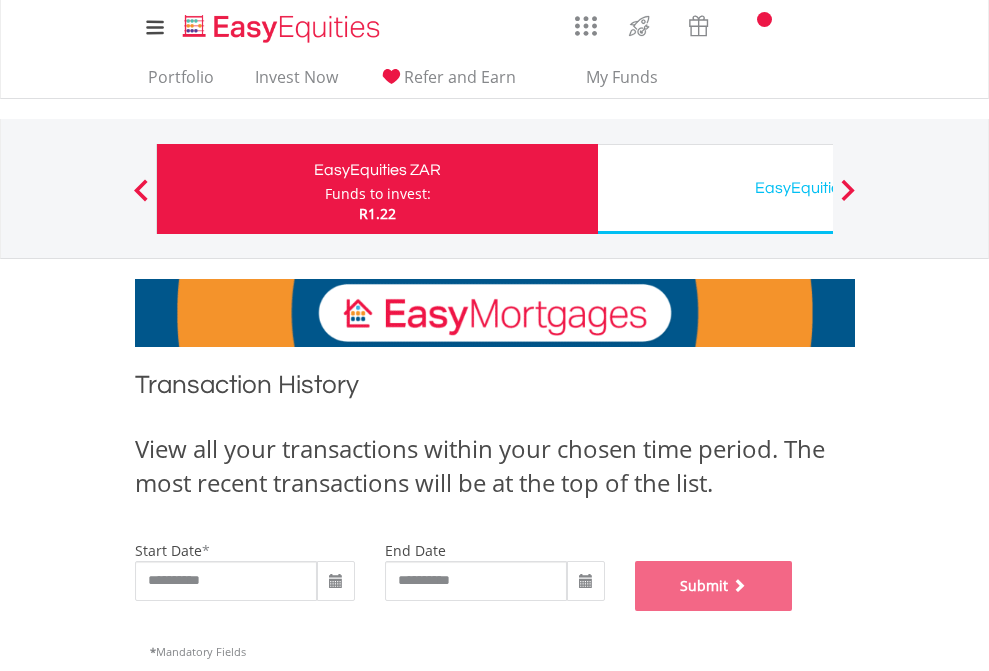 scroll, scrollTop: 811, scrollLeft: 0, axis: vertical 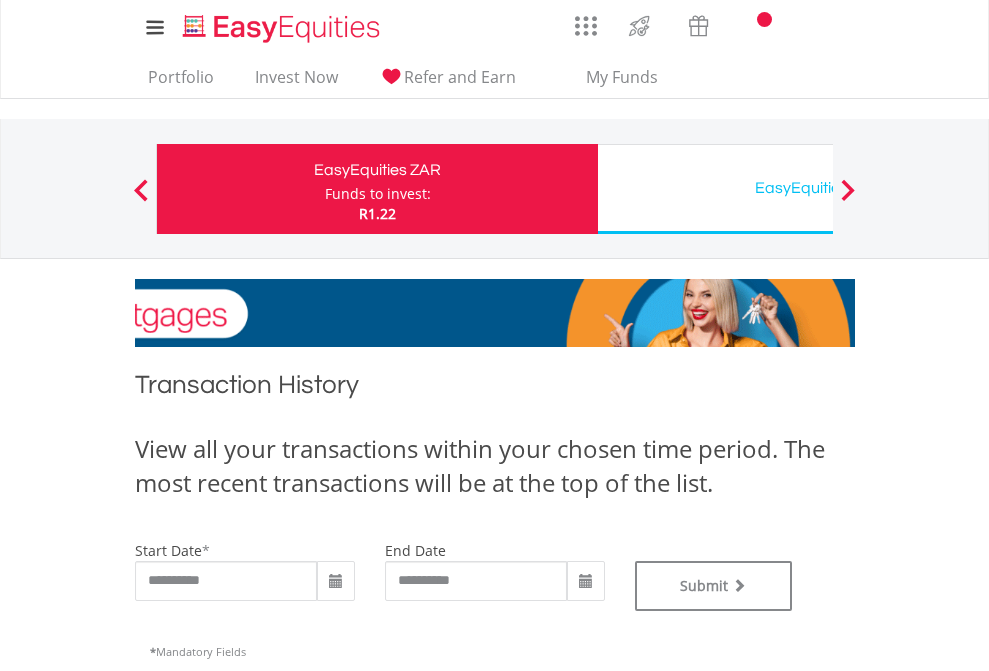 click on "EasyEquities USD" at bounding box center (818, 188) 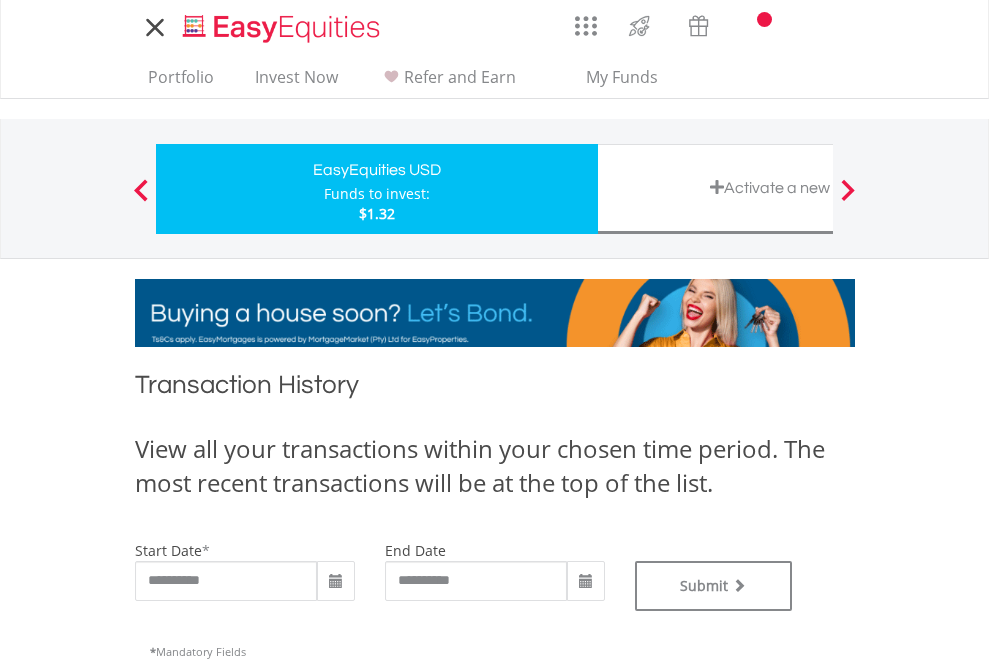 scroll, scrollTop: 0, scrollLeft: 0, axis: both 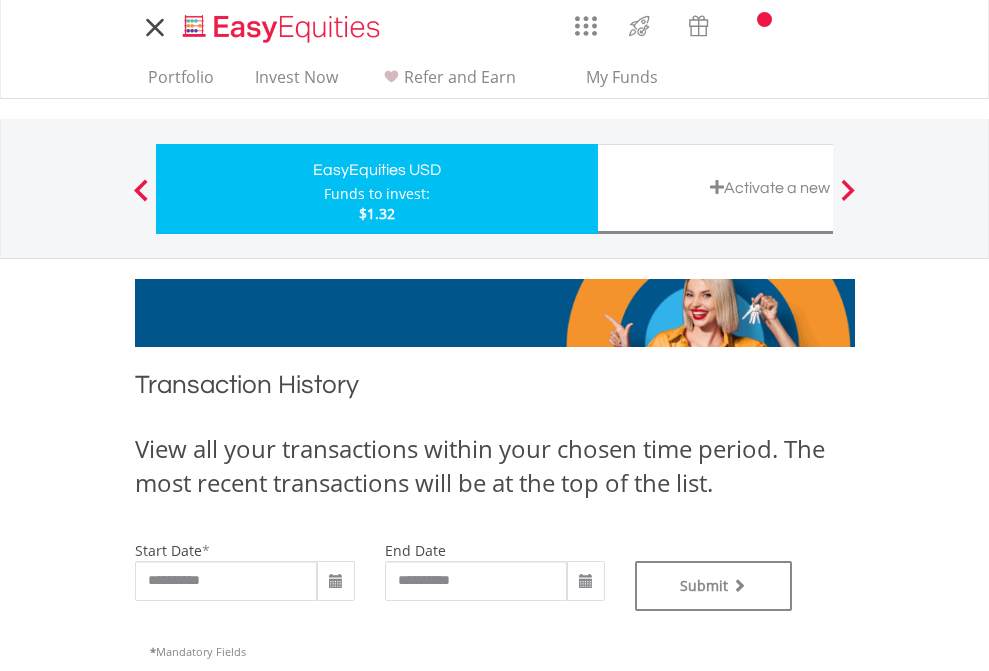 type on "**********" 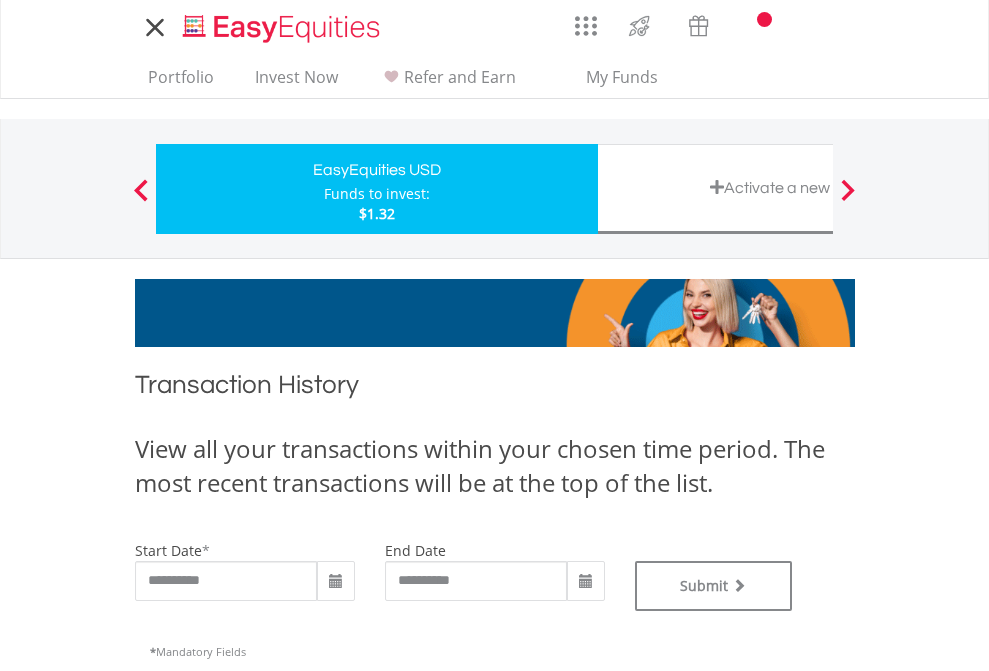 type on "**********" 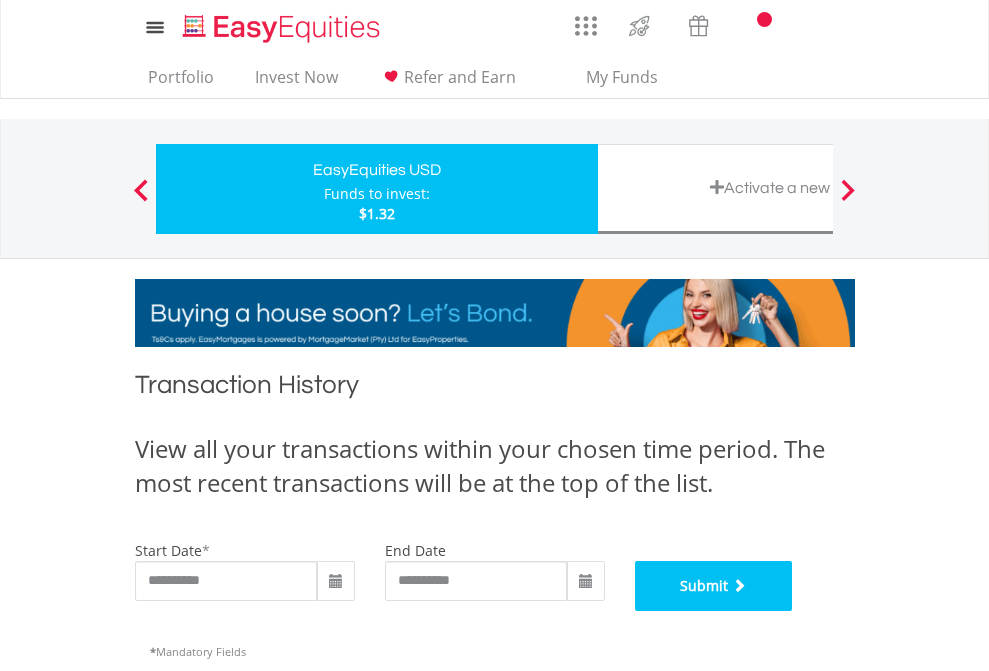 click on "Submit" at bounding box center (714, 586) 